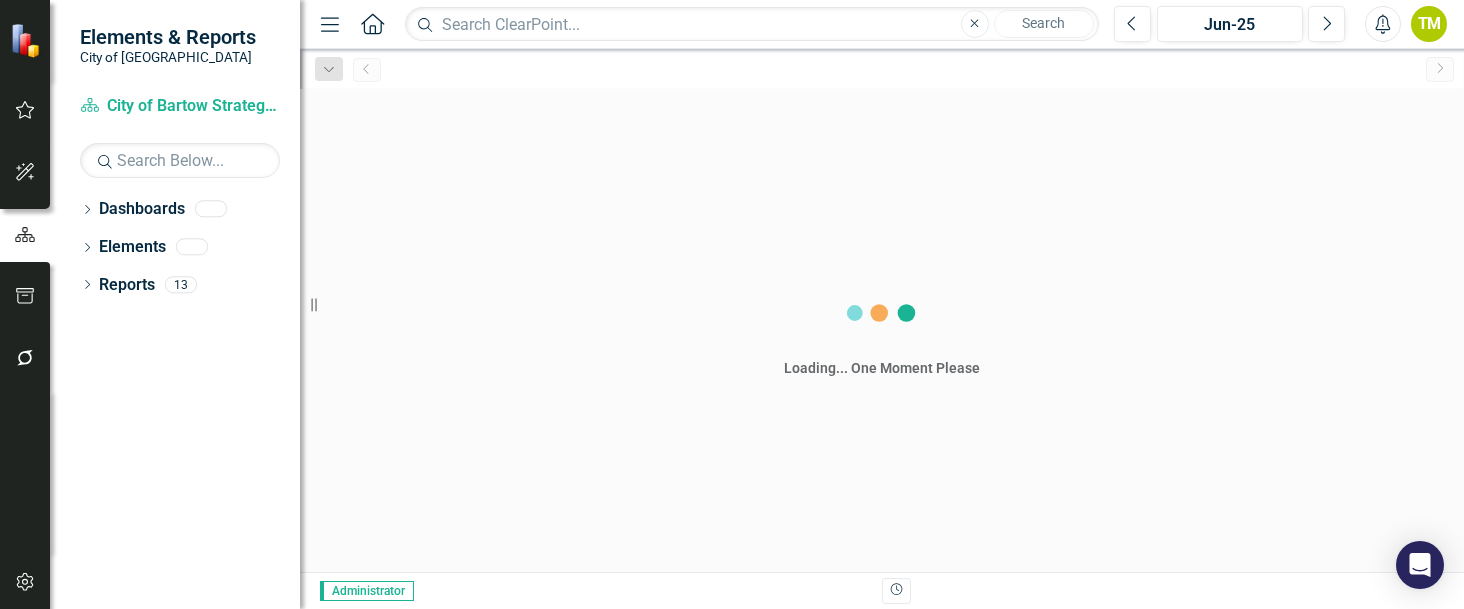 scroll, scrollTop: 0, scrollLeft: 0, axis: both 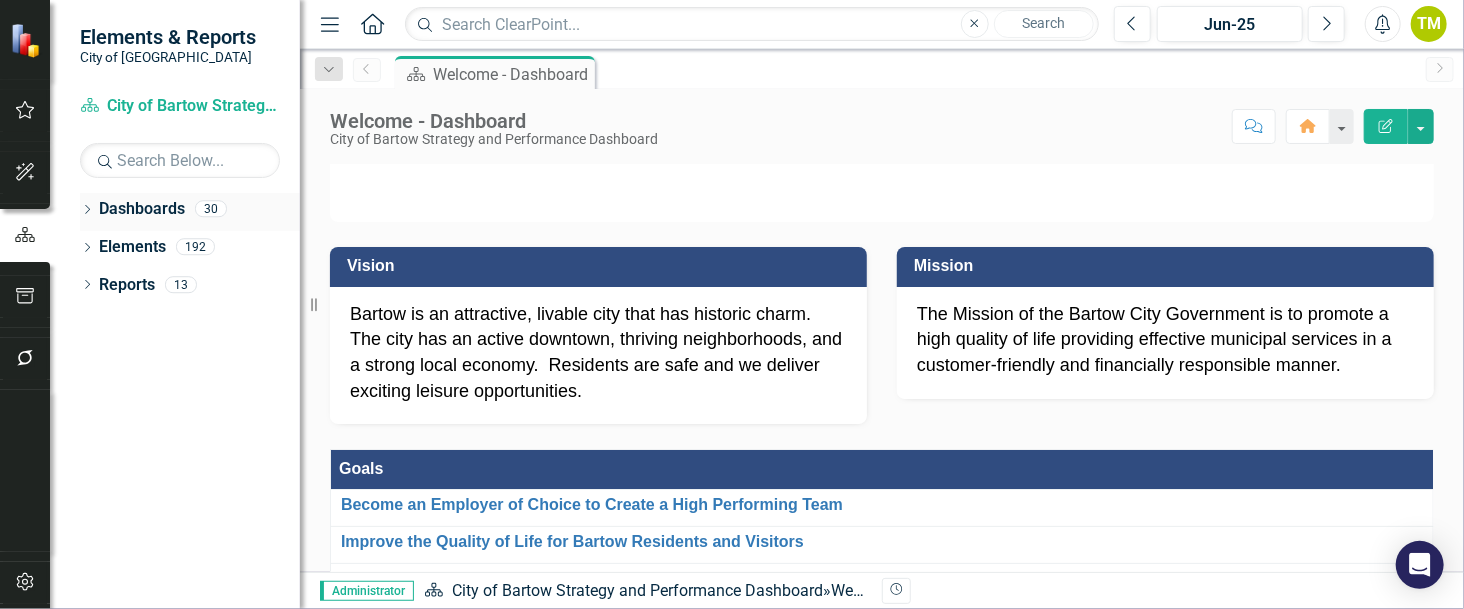 click on "Dropdown" 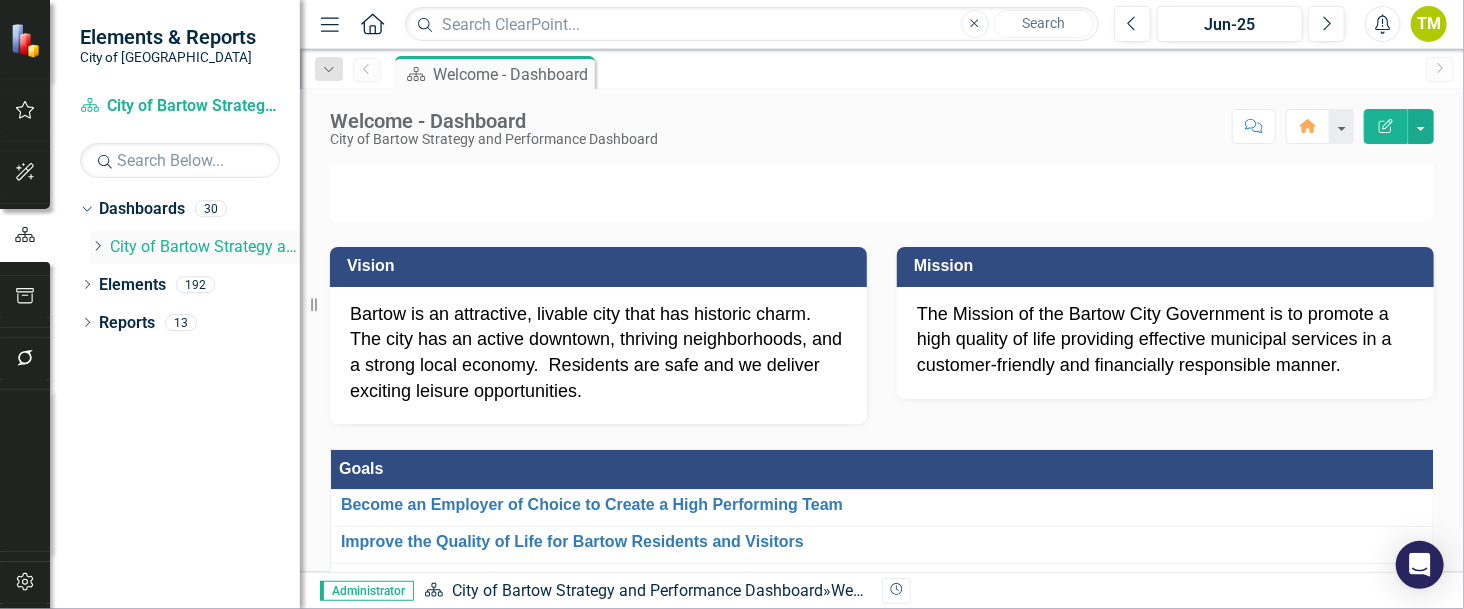 click on "City of Bartow Strategy and Performance Dashboard" at bounding box center [205, 247] 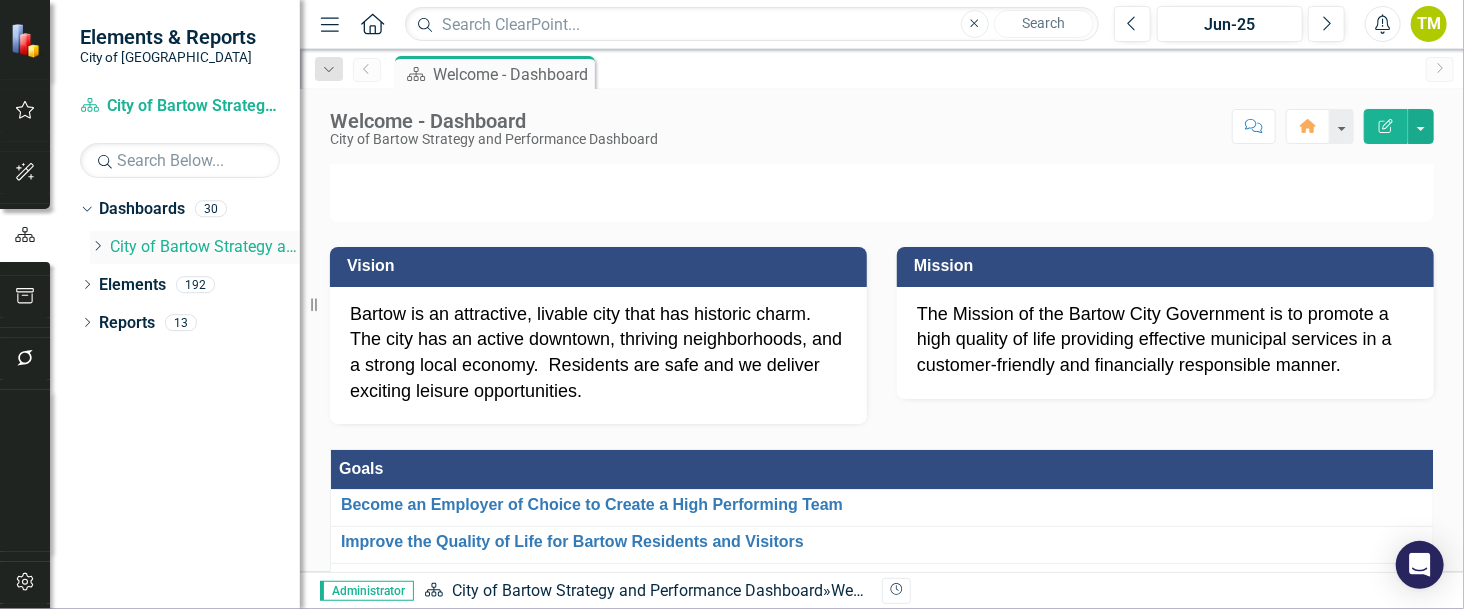 click on "Dropdown" 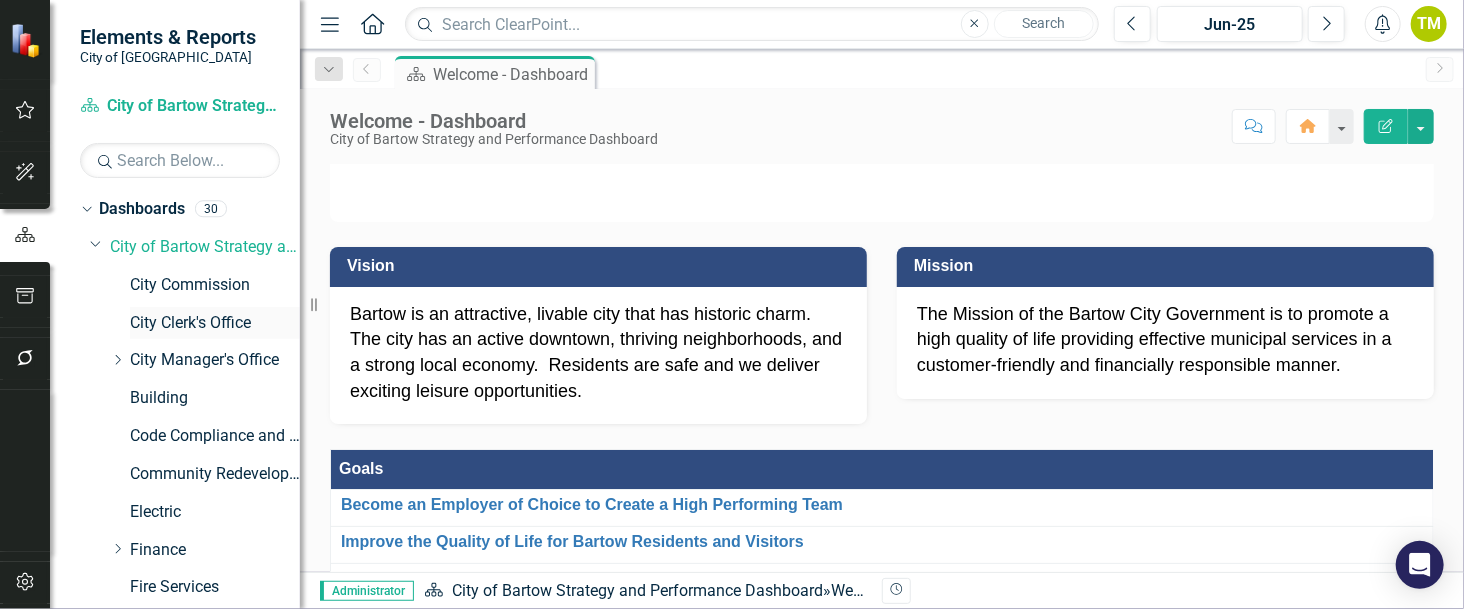 click on "City Clerk's Office" at bounding box center [215, 323] 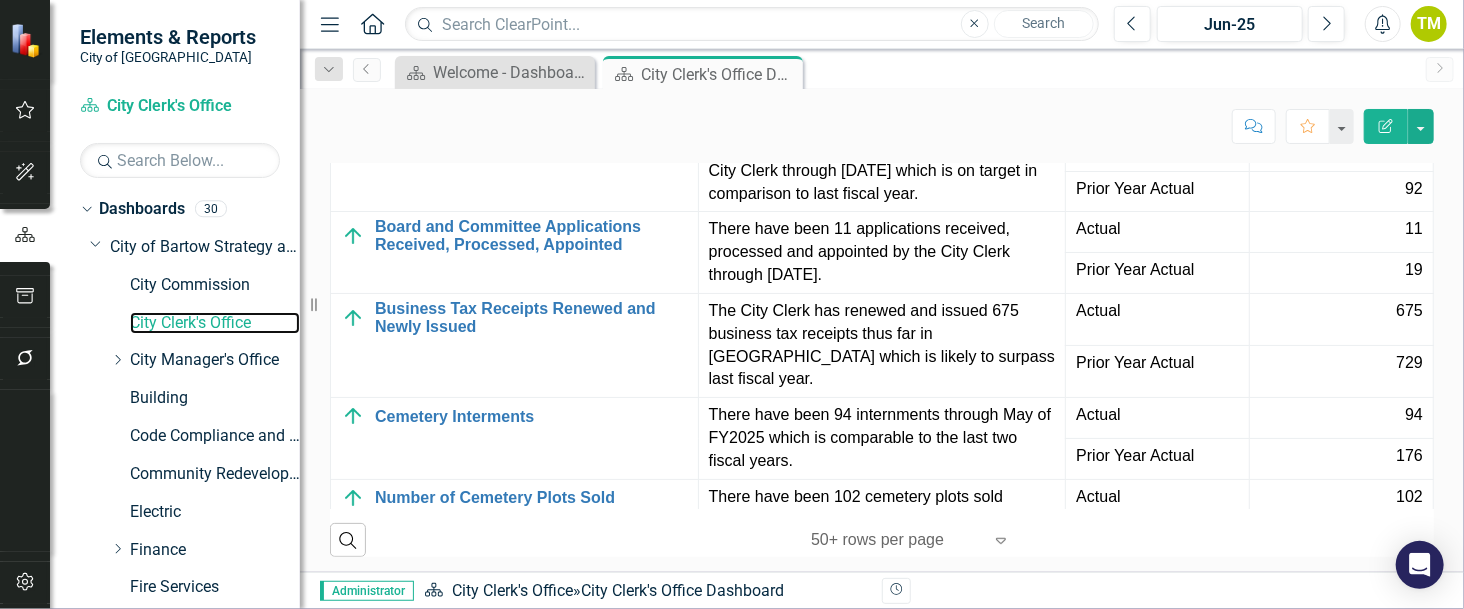 scroll, scrollTop: 3062, scrollLeft: 0, axis: vertical 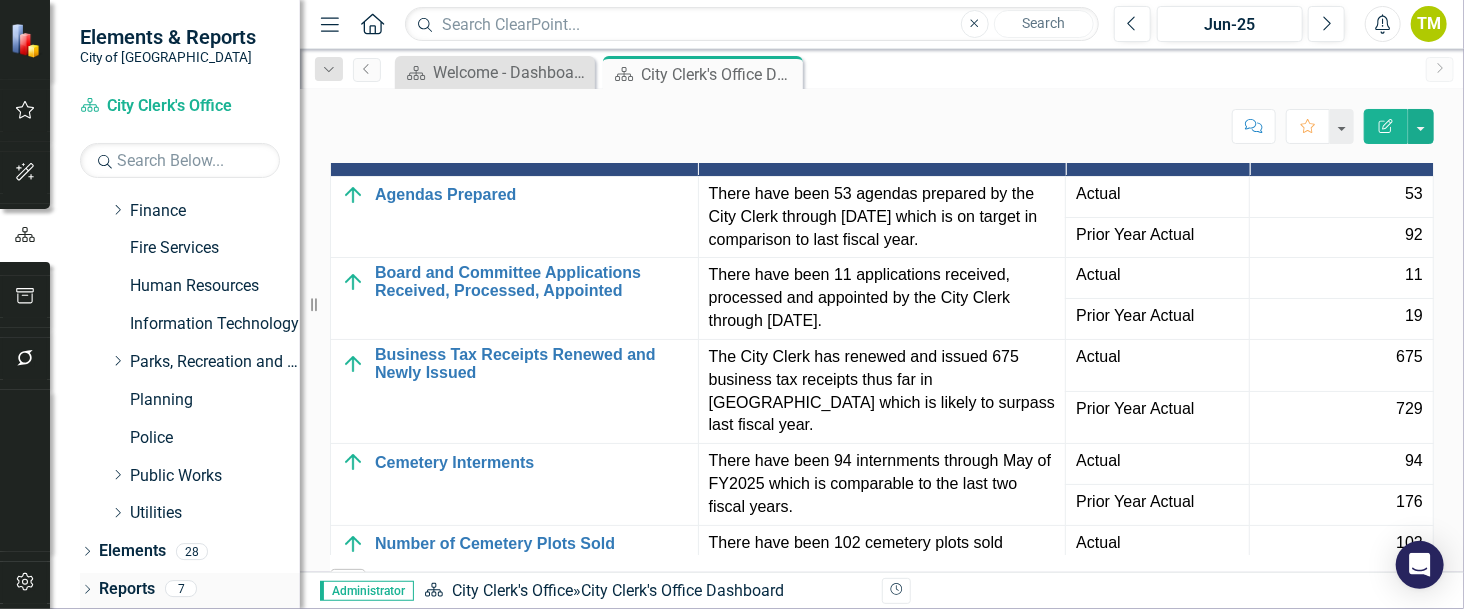click on "Reports" at bounding box center [127, 589] 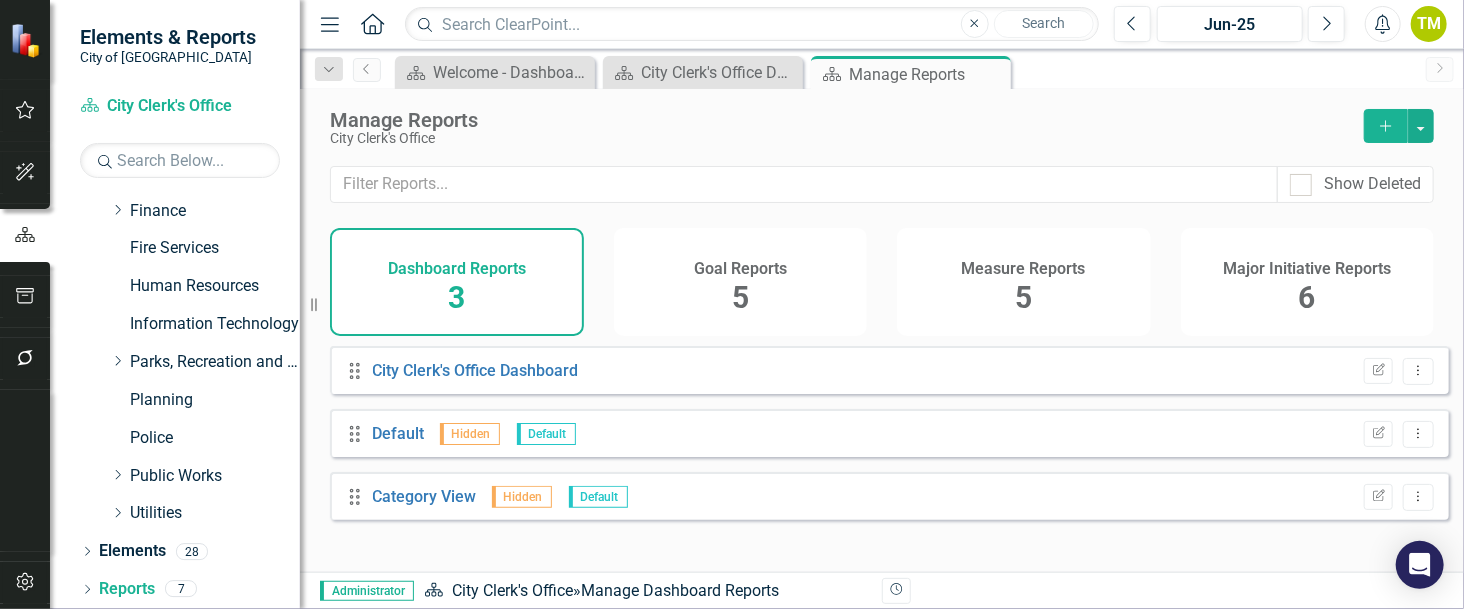click on "Measure Reports 5" at bounding box center [1024, 282] 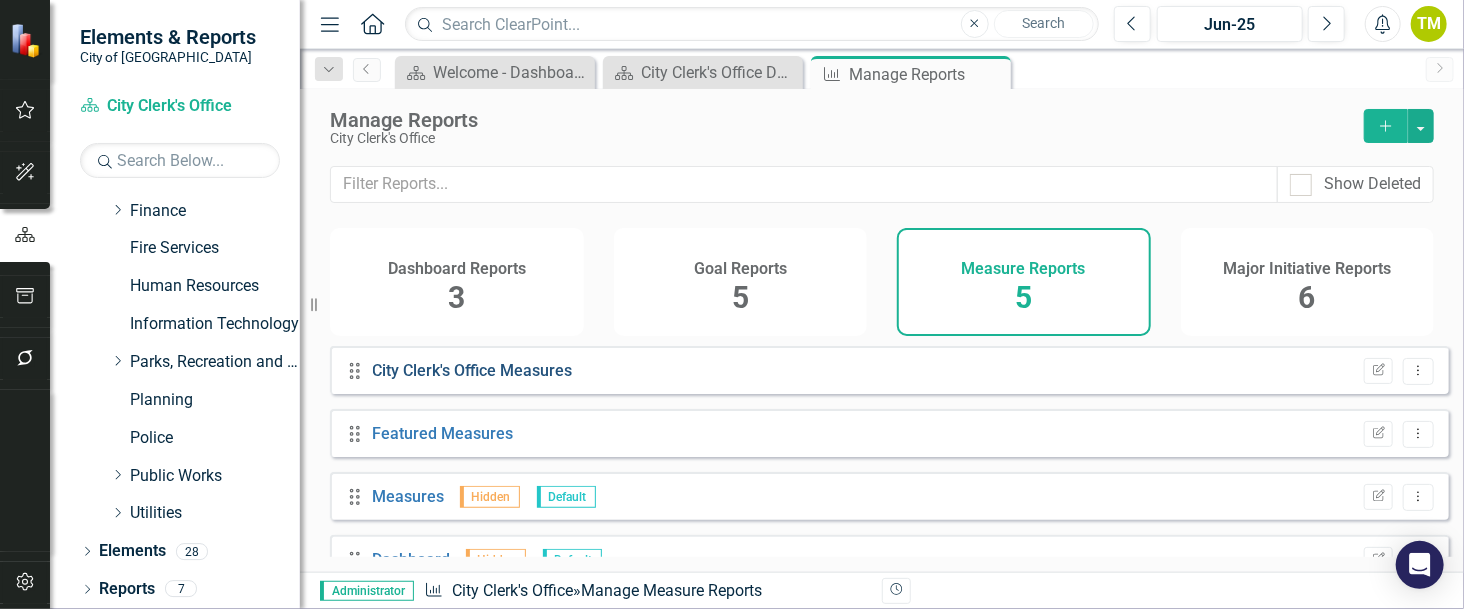 click on "City Clerk's Office Measures" at bounding box center (473, 370) 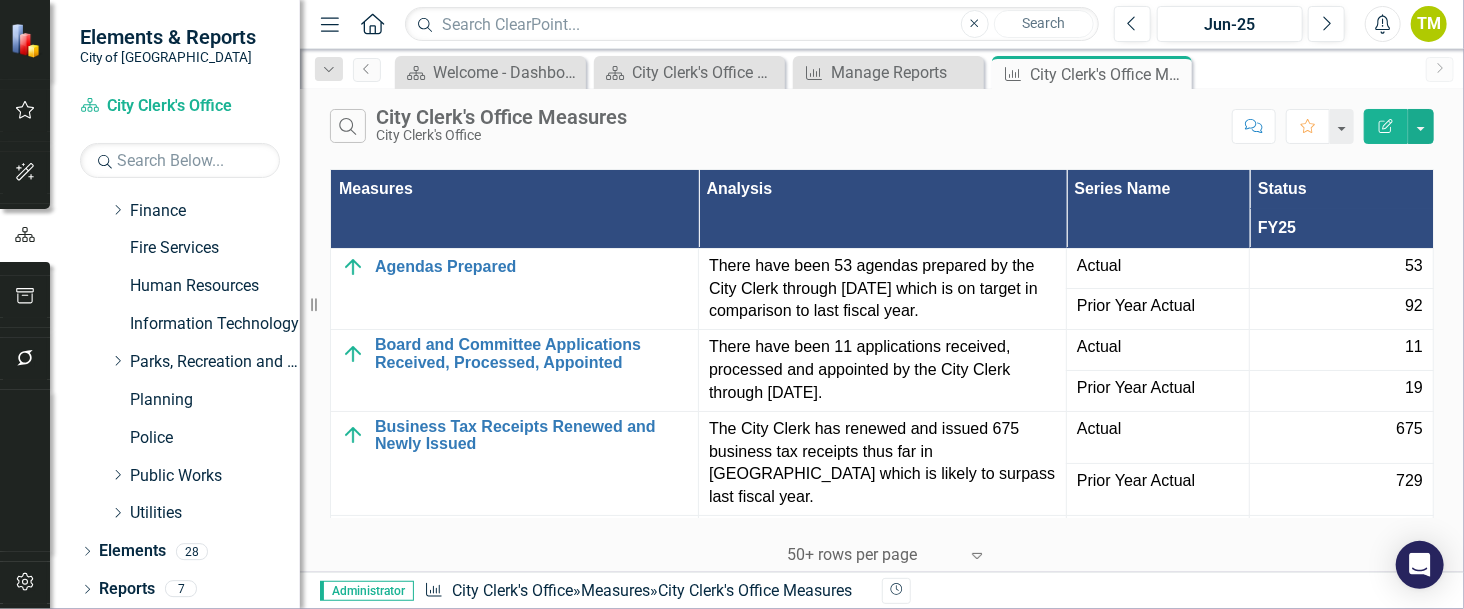 click 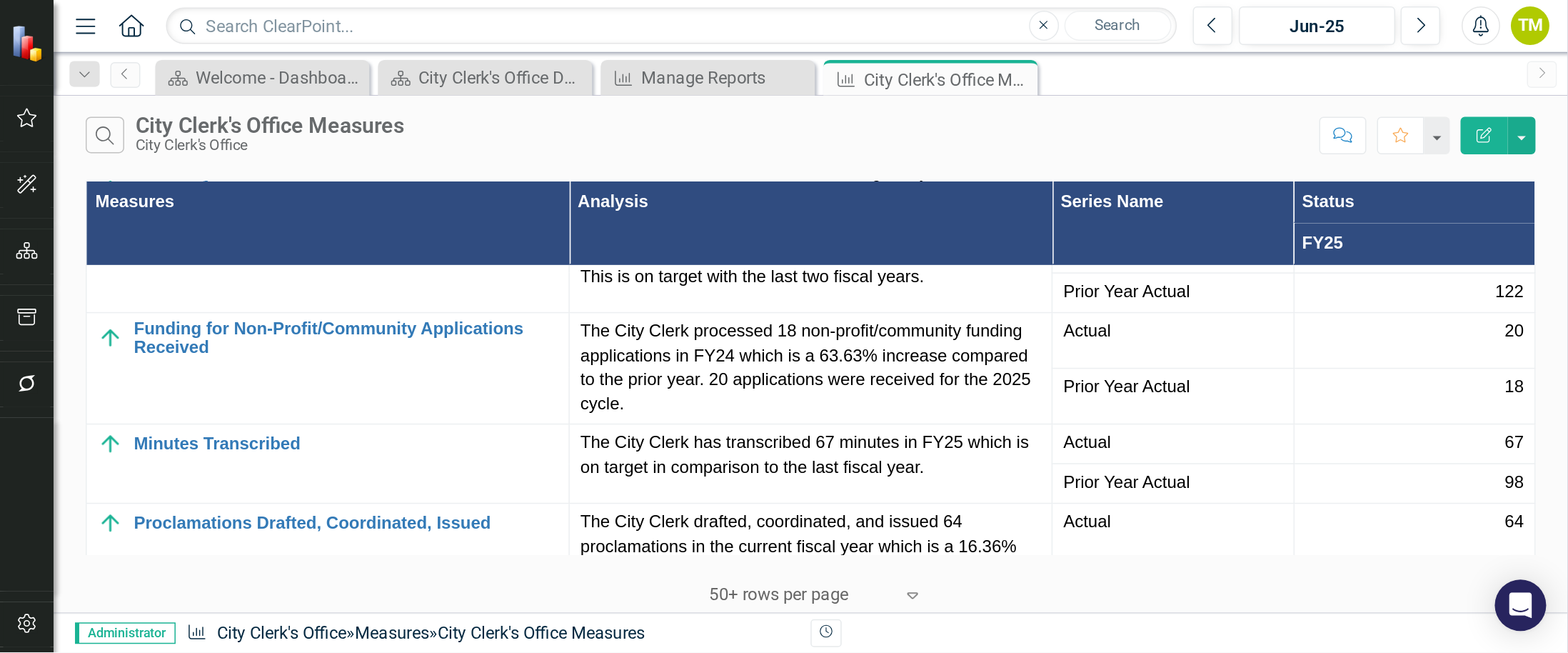 scroll, scrollTop: 0, scrollLeft: 0, axis: both 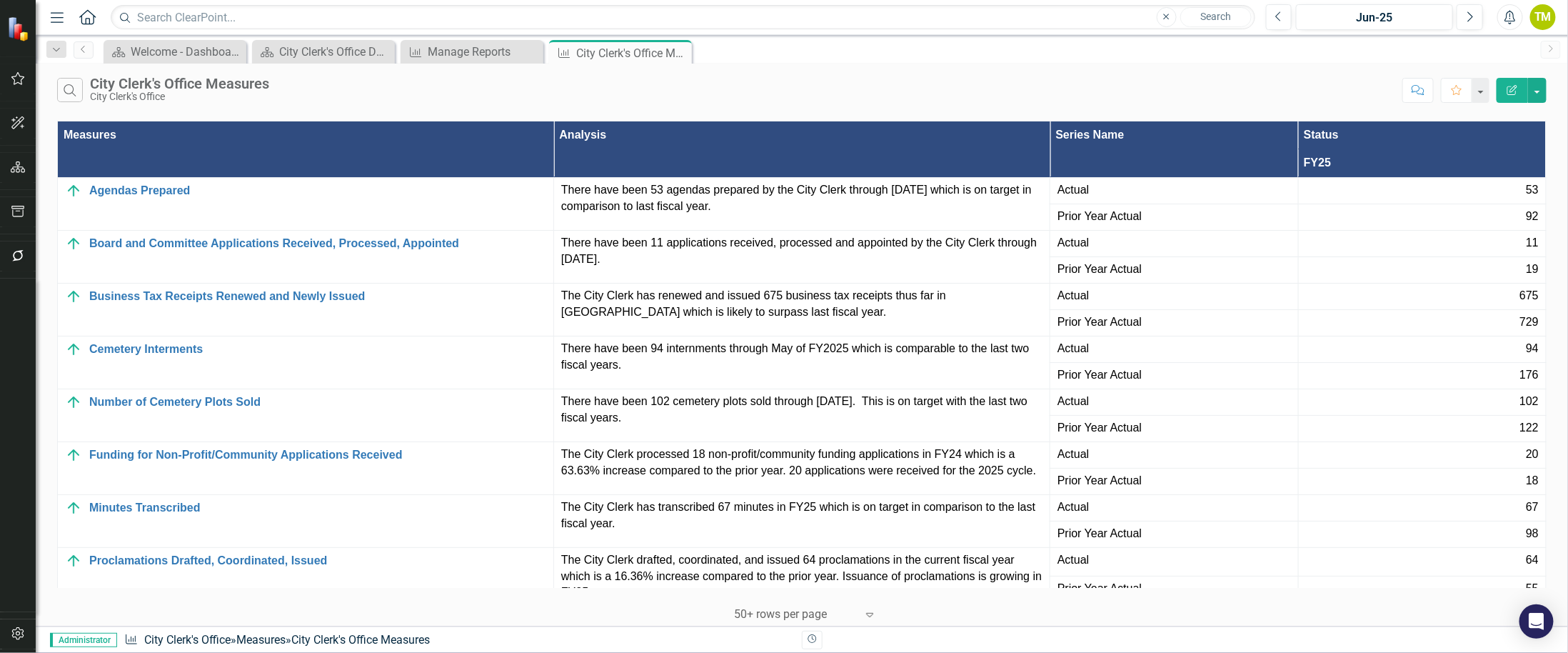 drag, startPoint x: 1038, startPoint y: 0, endPoint x: 840, endPoint y: 79, distance: 213.17833 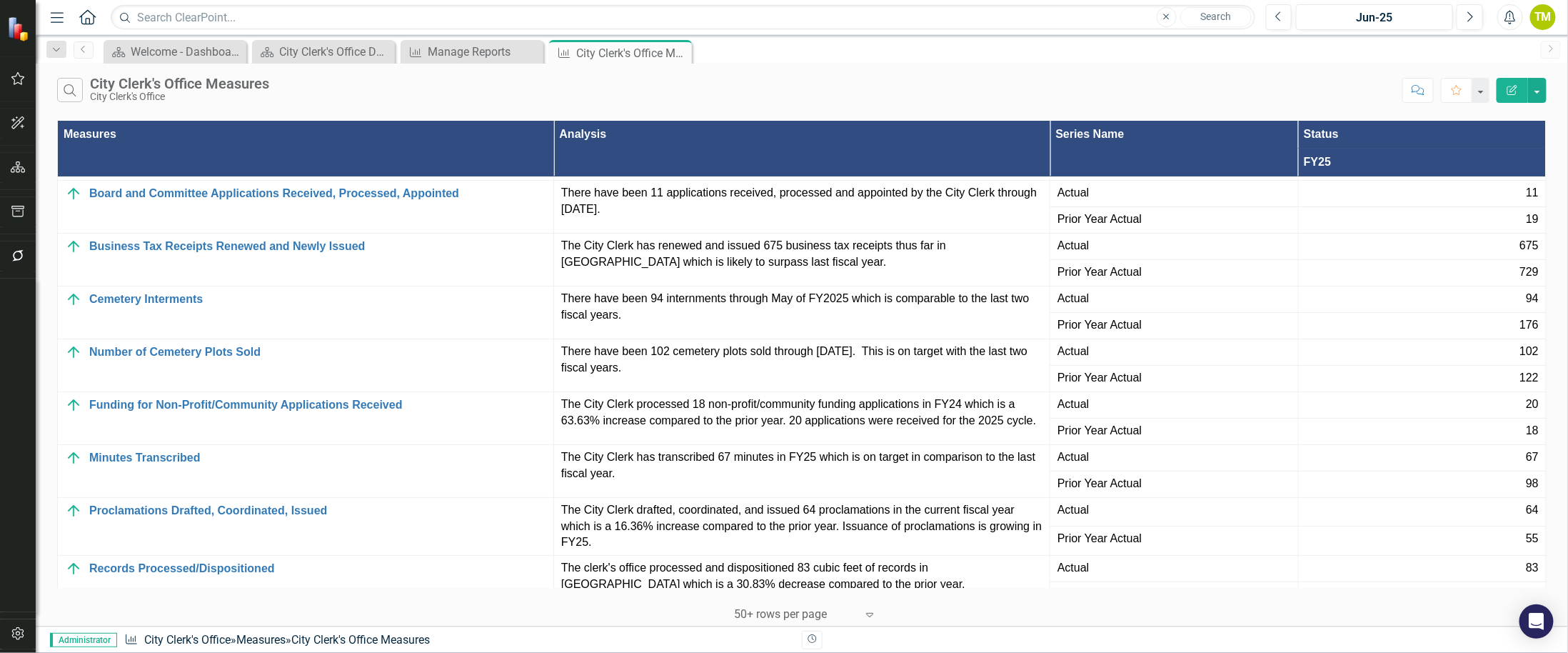 scroll, scrollTop: 0, scrollLeft: 0, axis: both 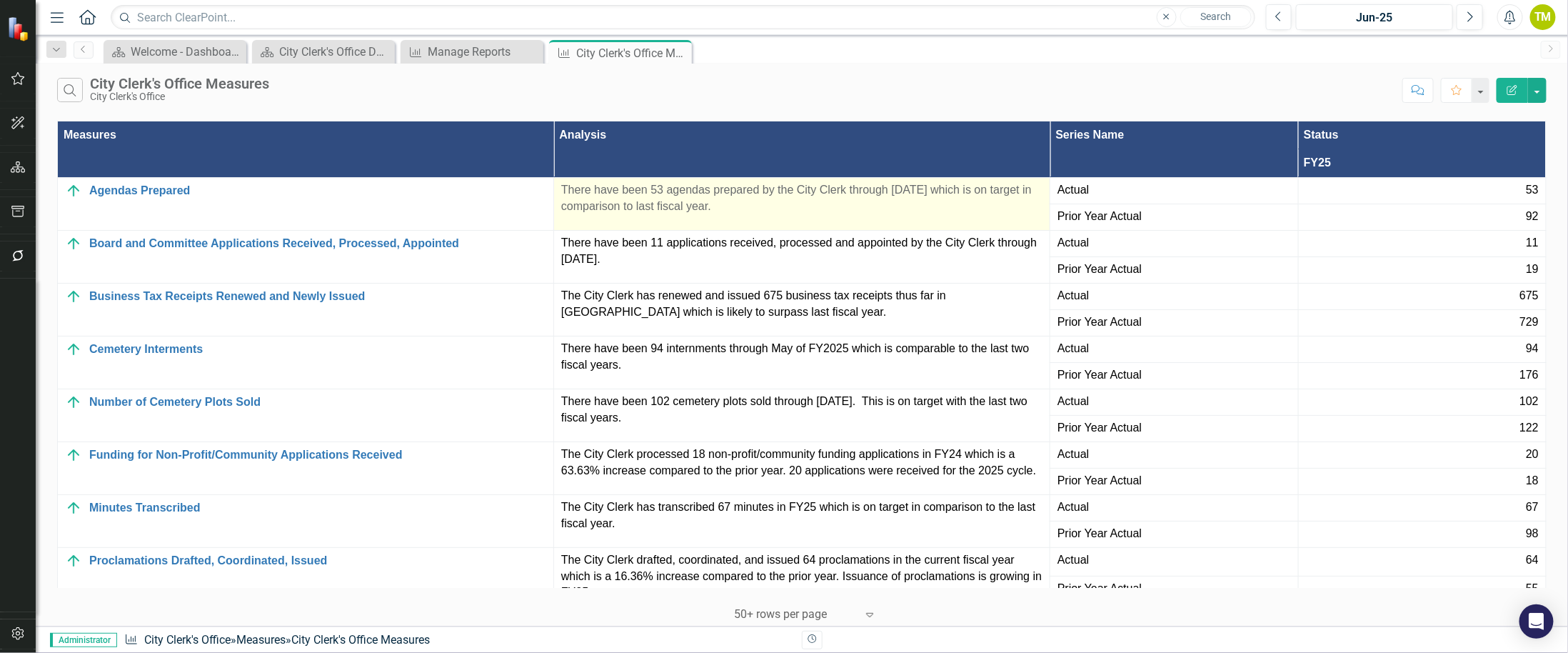 click on "There have been 53 agendas prepared by the City Clerk through [DATE] which is on target in comparison to last fiscal year." at bounding box center [802, 199] 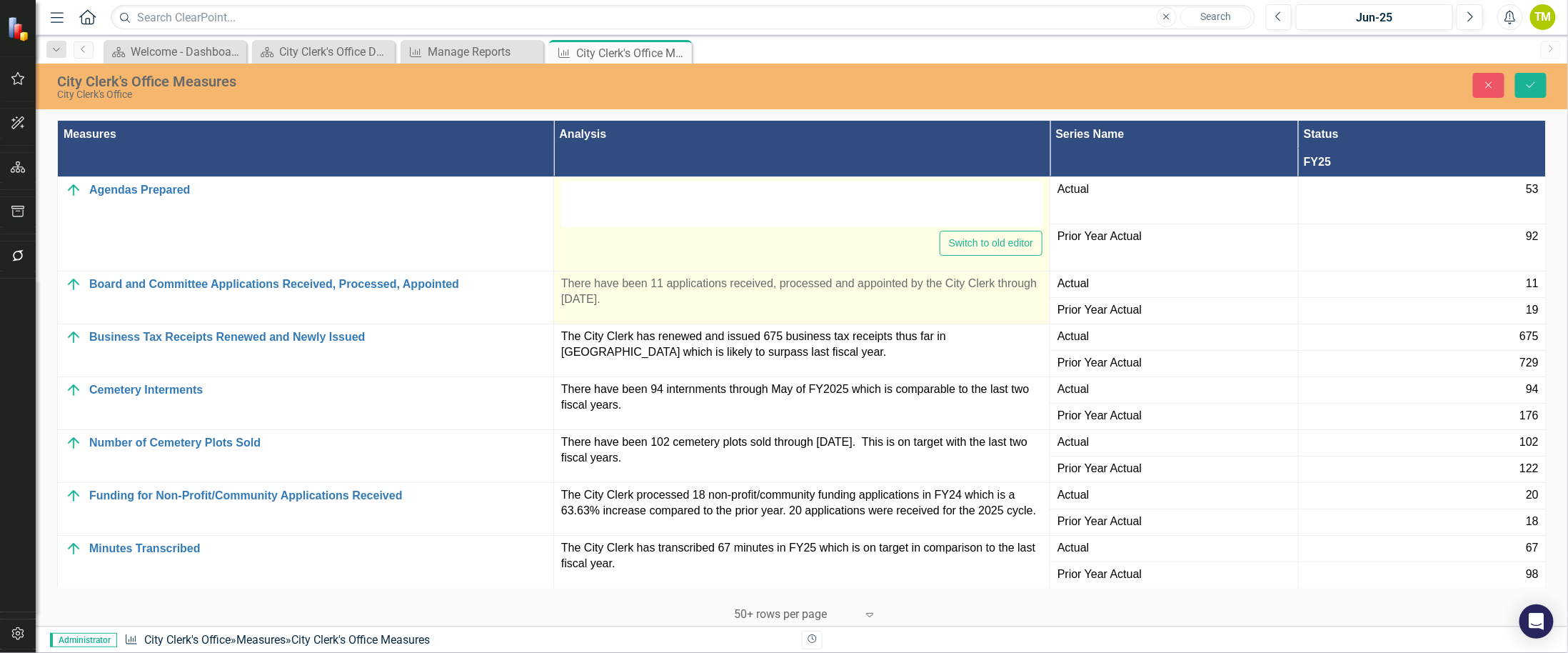 type on "<p>There have been 53 agendas prepared by the City Clerk through [DATE] which is on target in comparison to last fiscal year.</p>" 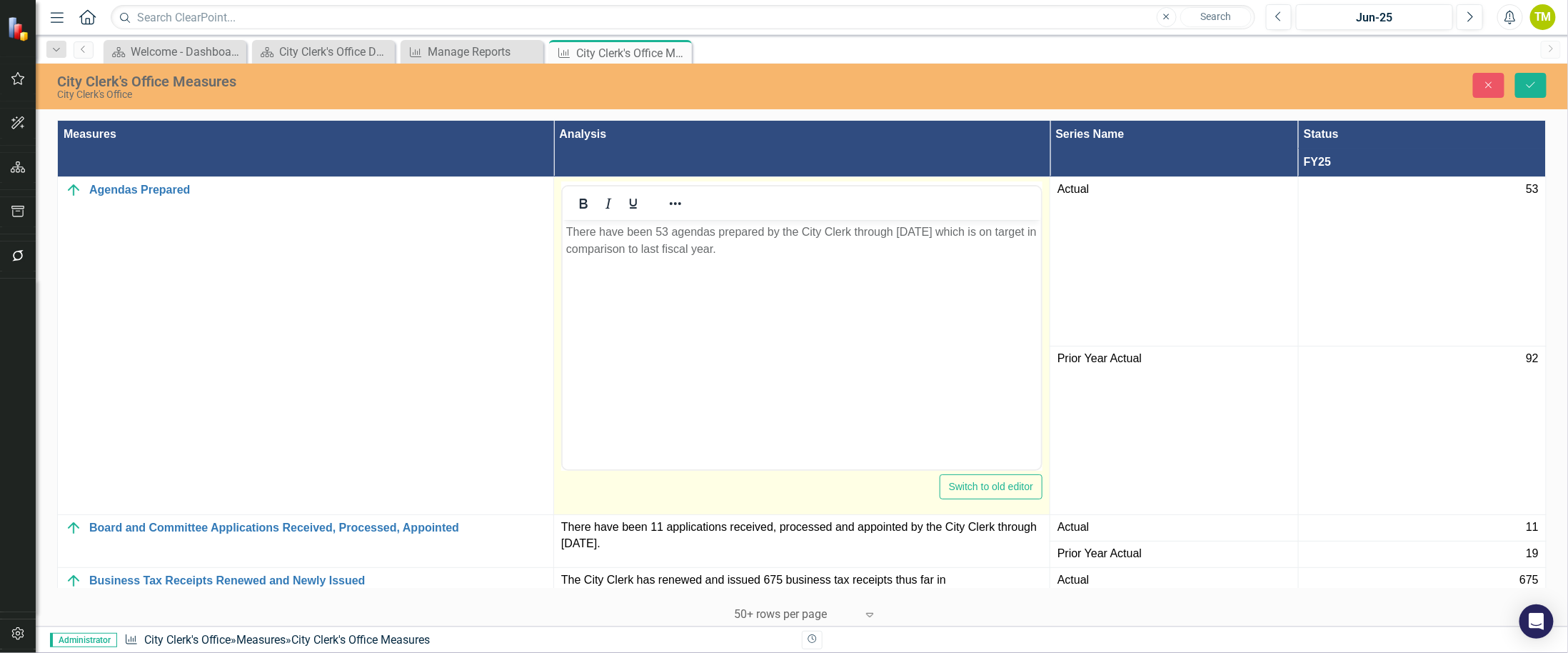 scroll, scrollTop: 0, scrollLeft: 0, axis: both 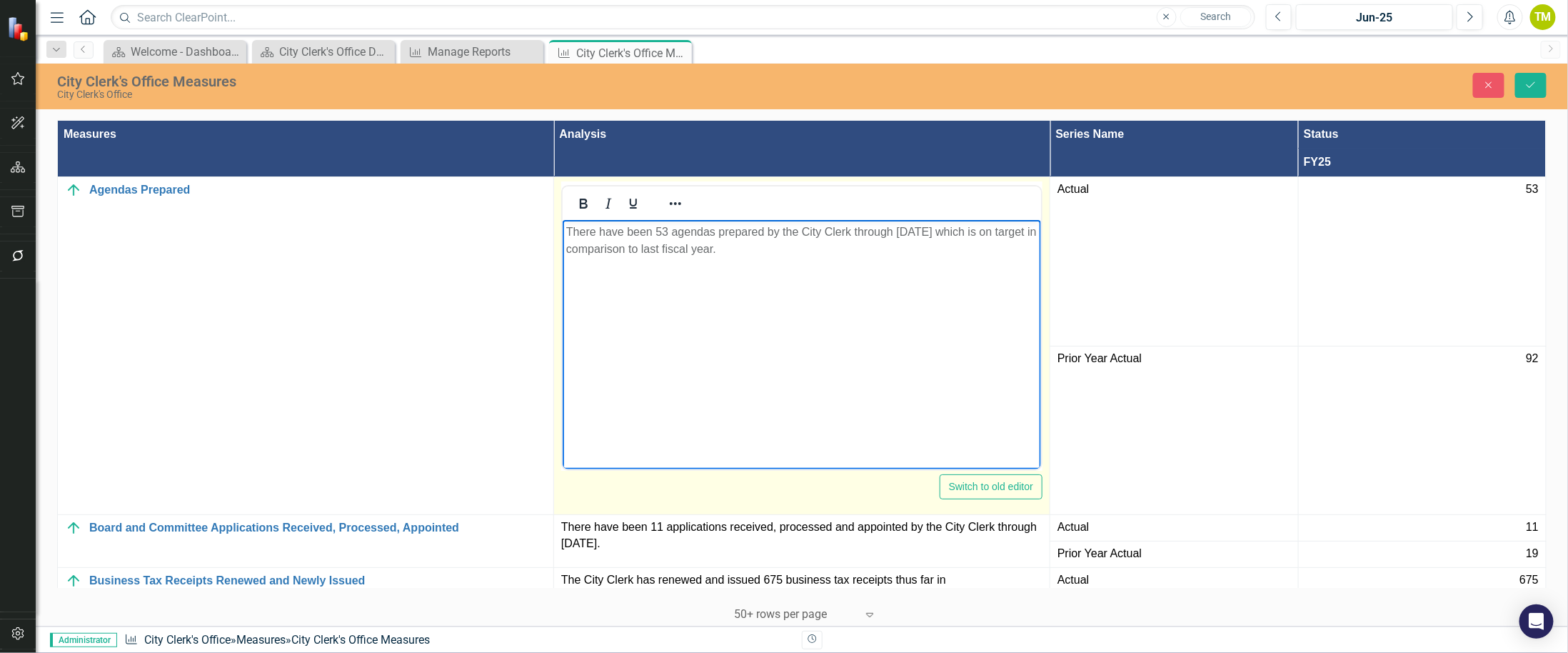 drag, startPoint x: 825, startPoint y: 251, endPoint x: 1108, endPoint y: 448, distance: 344.81589 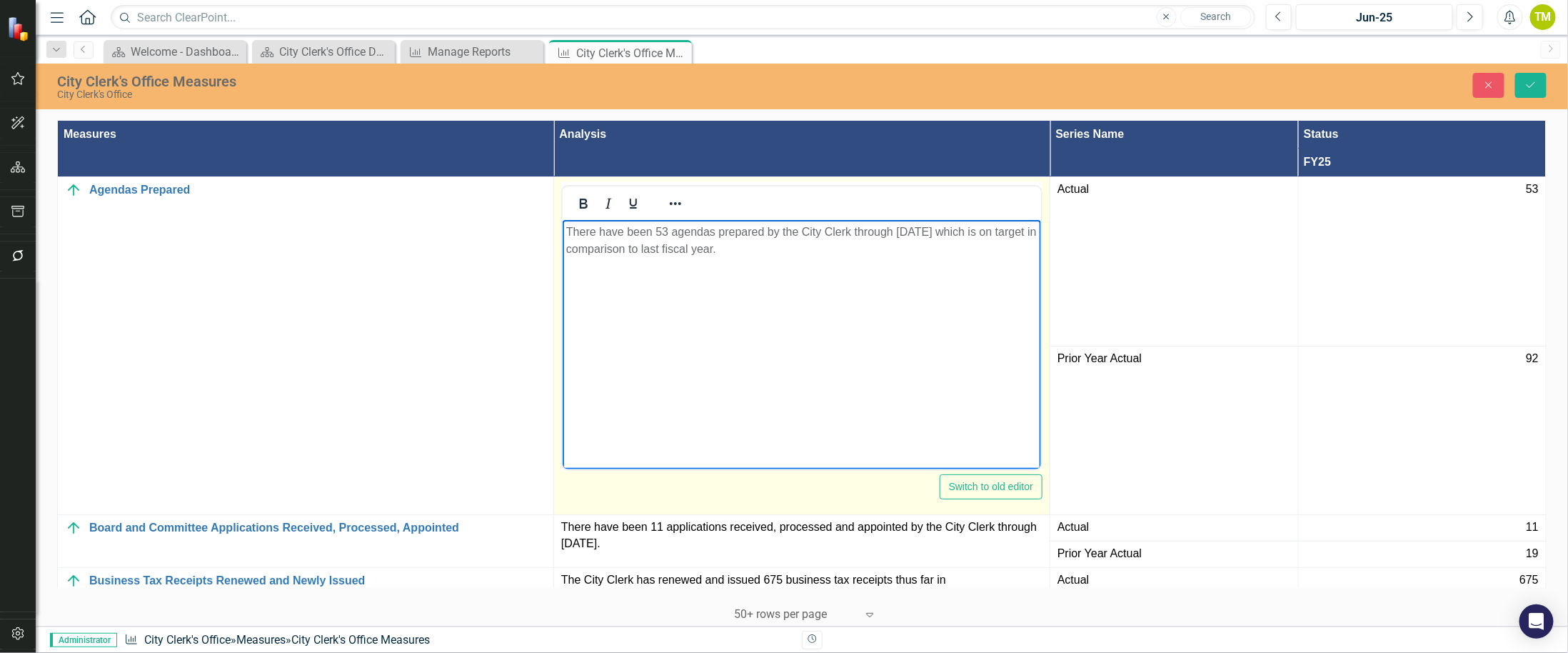 click on "There have been 53 agendas prepared by the City Clerk through [DATE] which is on target in comparison to last fiscal year." at bounding box center (801, 327) 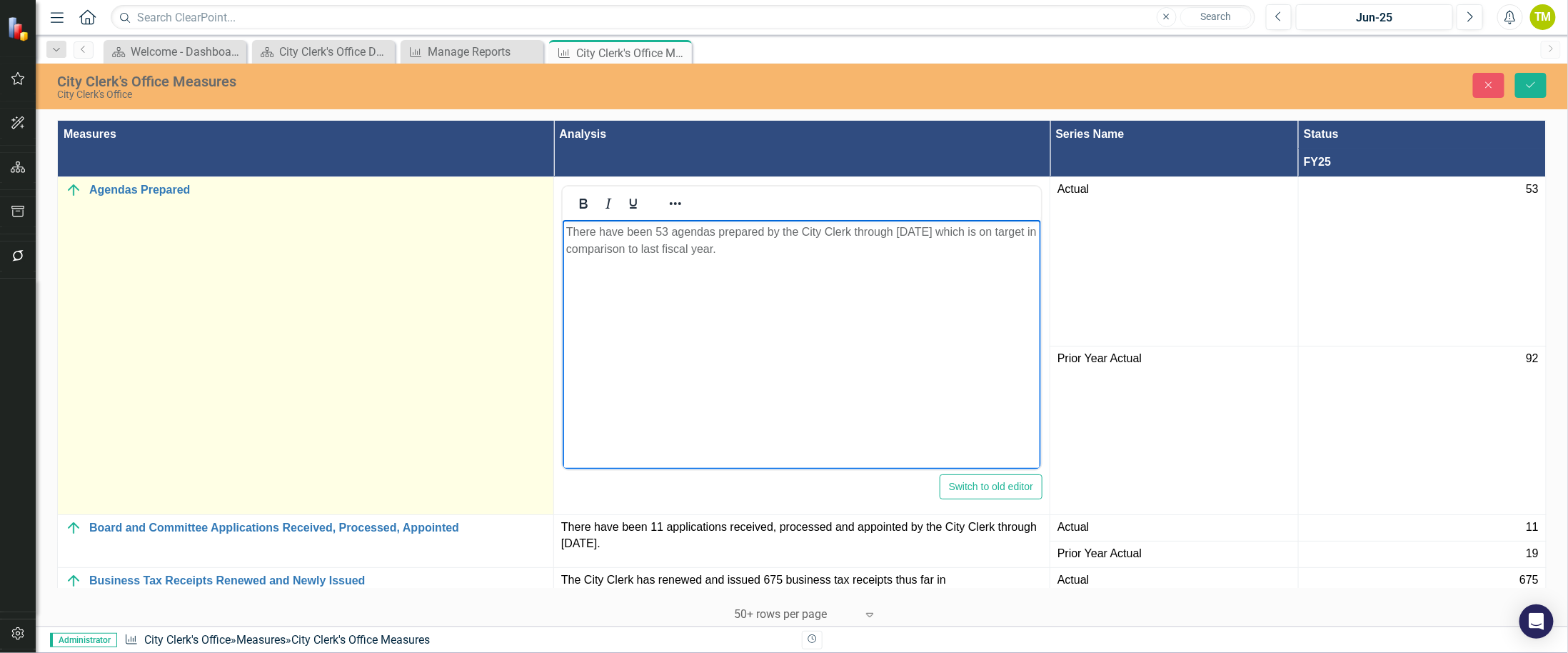 copy on "There have been 53 agendas prepared by the City Clerk through [DATE] which is on target in comparison to last fiscal year." 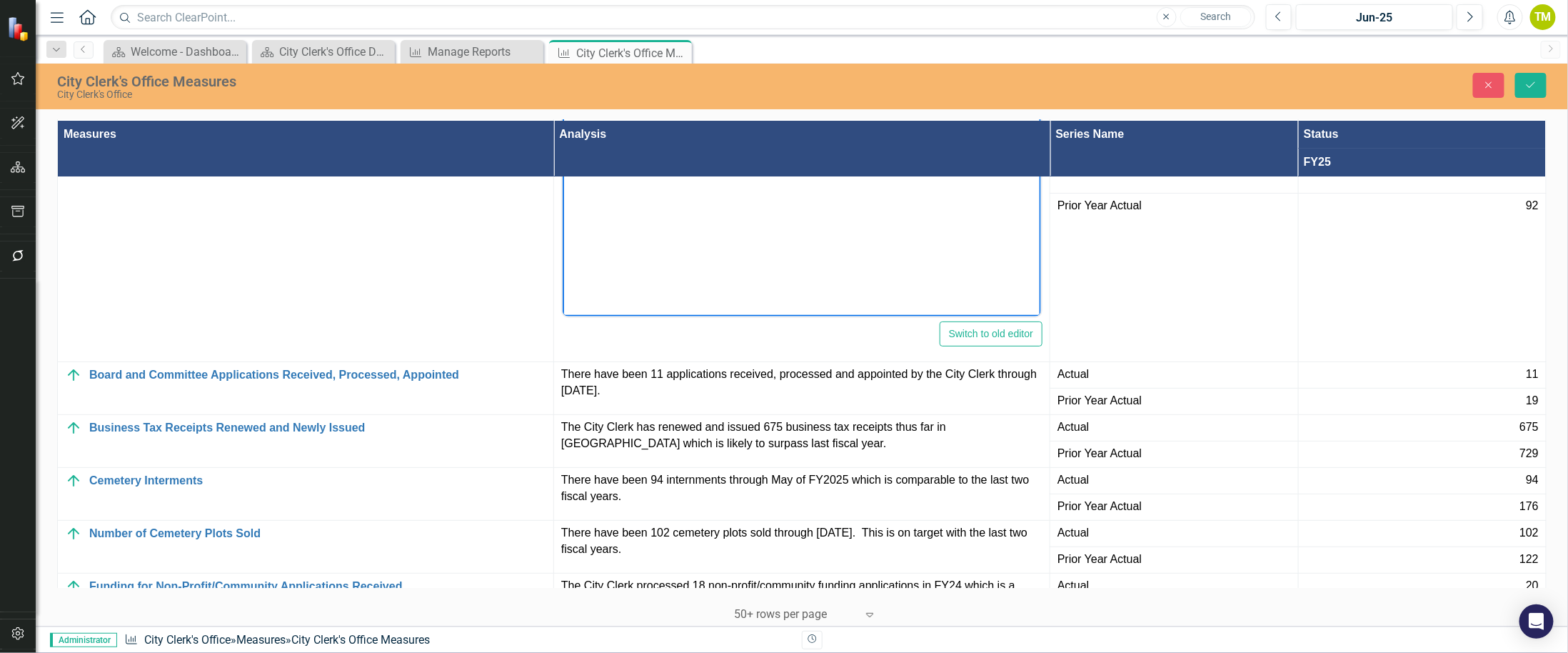 scroll, scrollTop: 159, scrollLeft: 0, axis: vertical 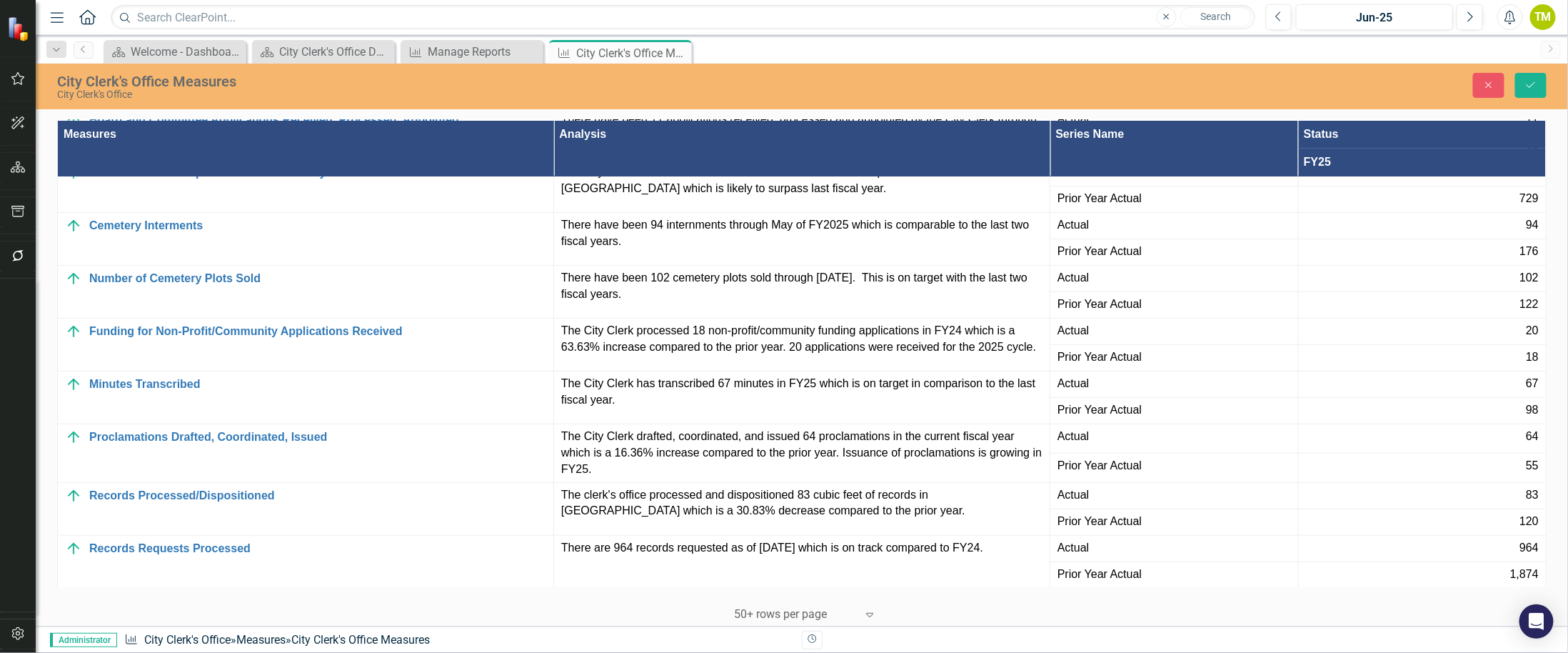 type 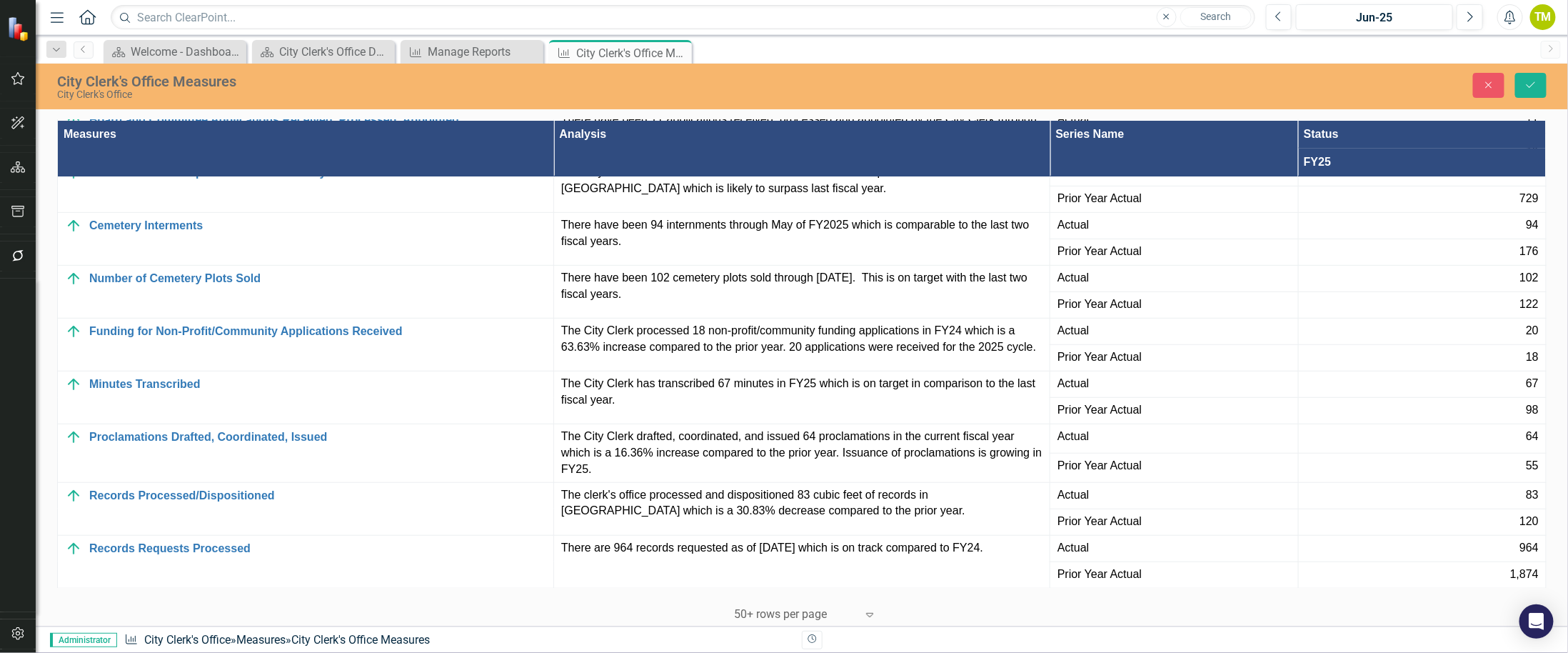 scroll, scrollTop: 104, scrollLeft: 0, axis: vertical 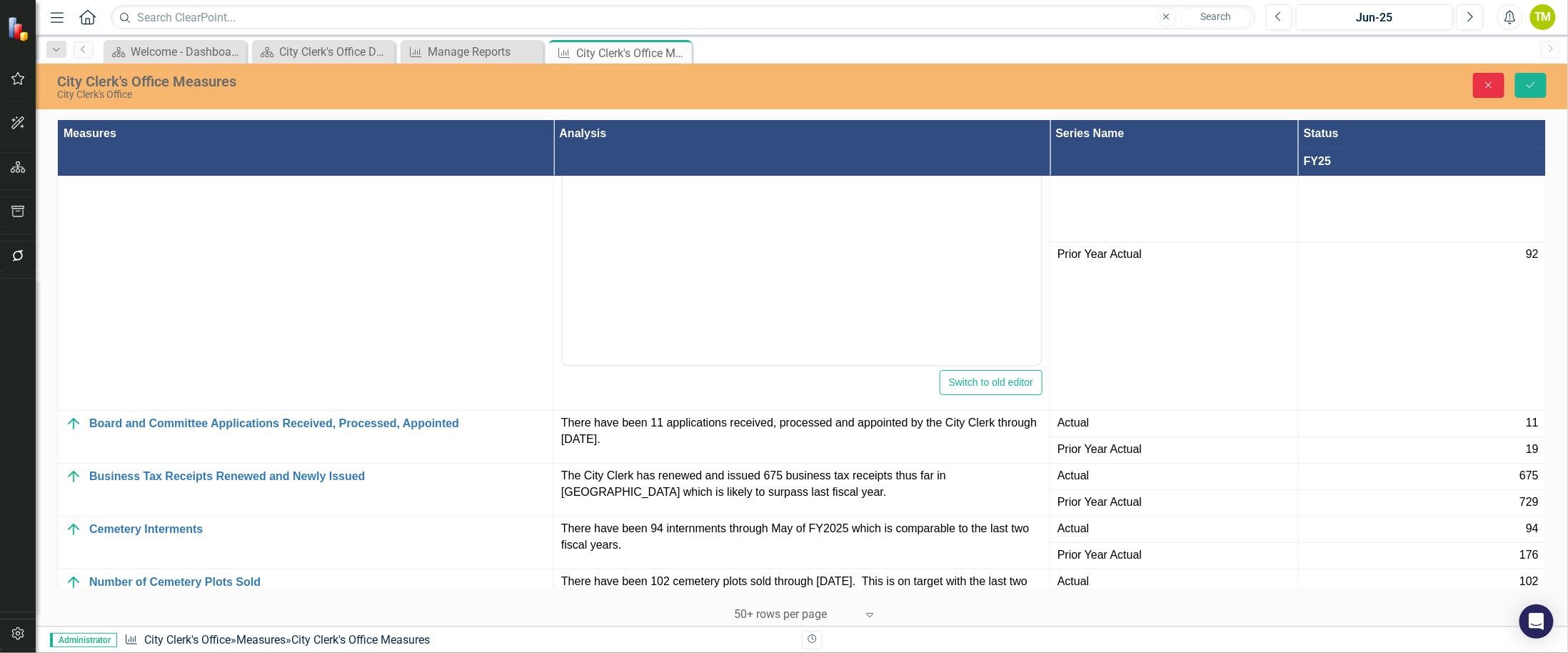 click on "Close" at bounding box center [1489, 85] 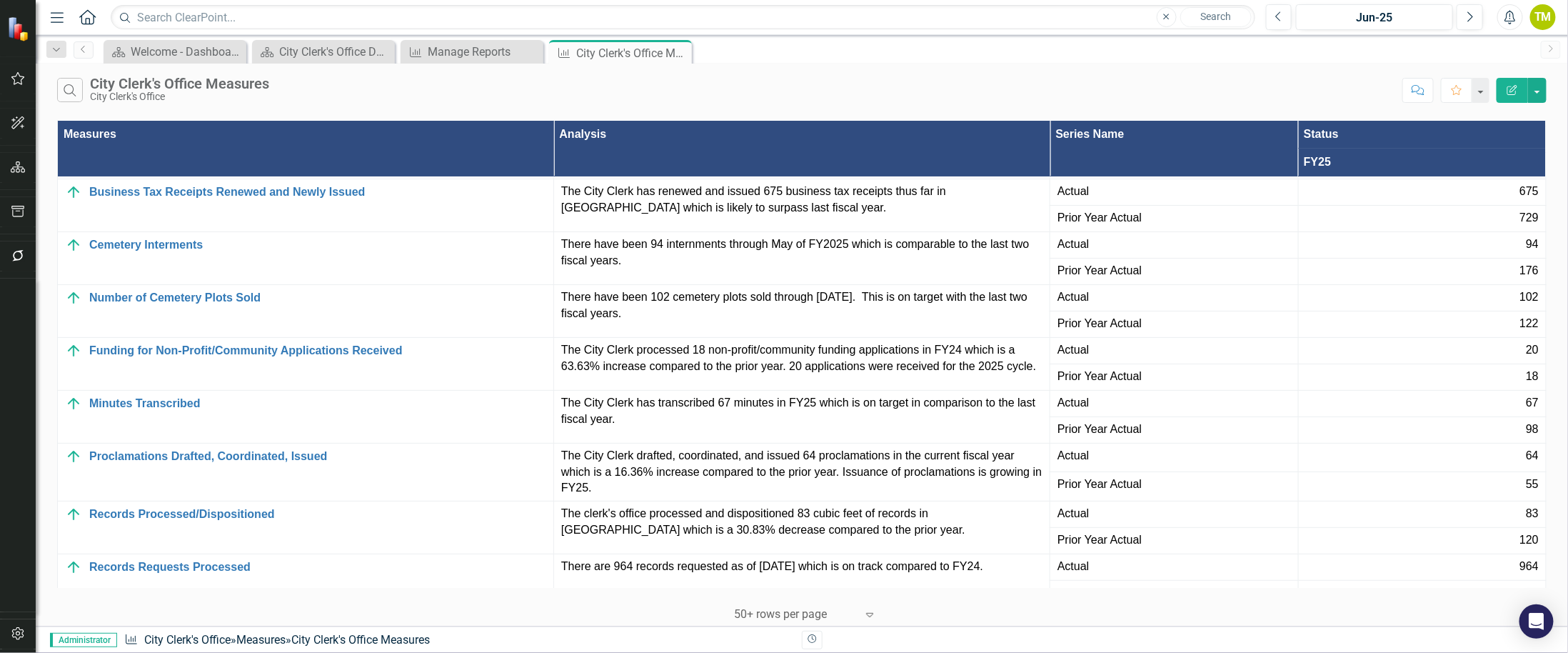 scroll, scrollTop: 126, scrollLeft: 0, axis: vertical 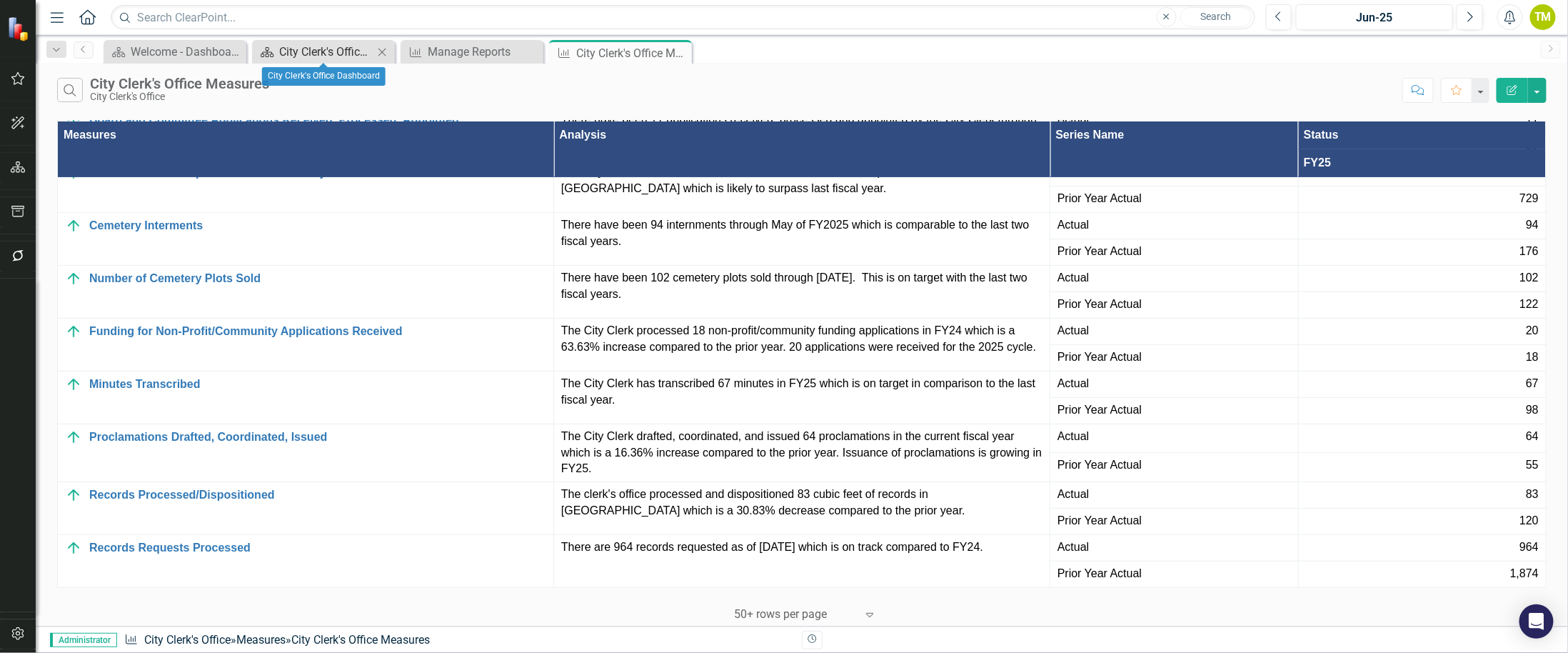 click on "City Clerk's Office Dashboard" at bounding box center (326, 51) 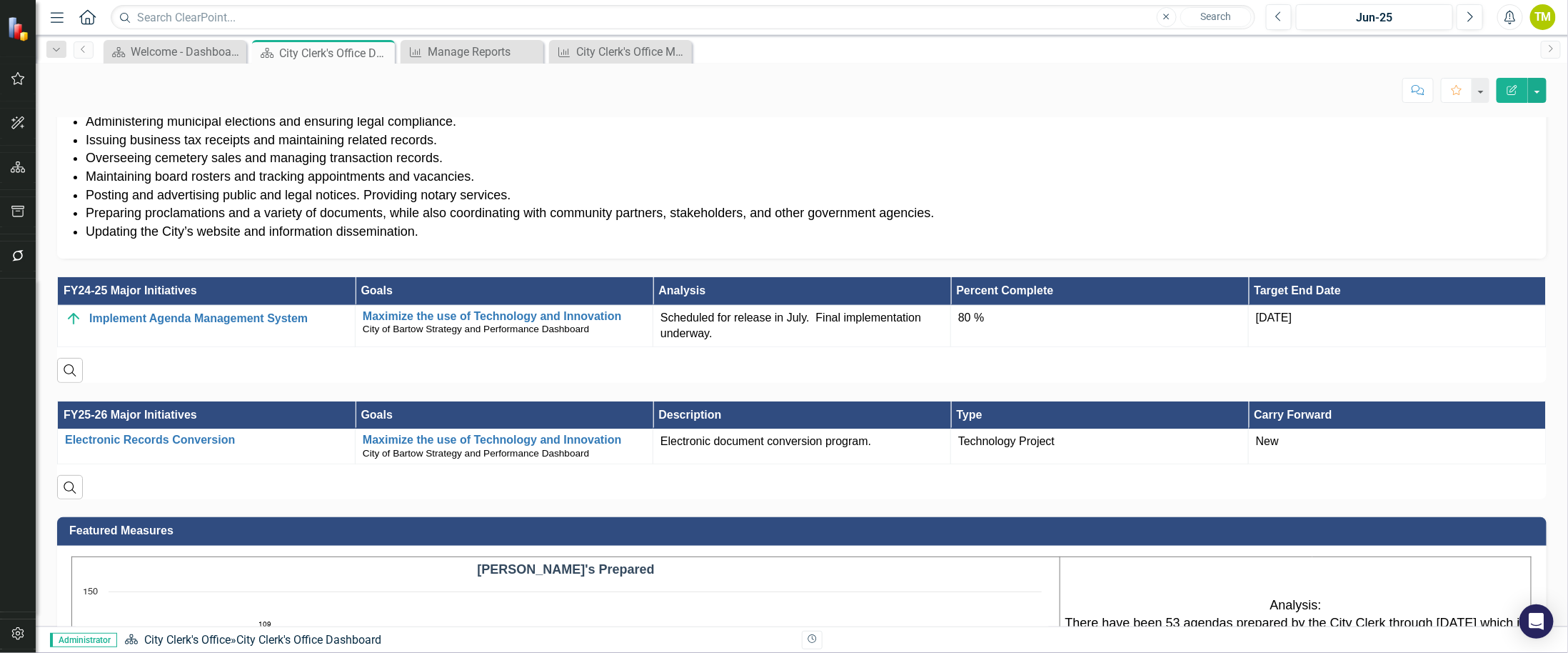 scroll, scrollTop: 847, scrollLeft: 0, axis: vertical 